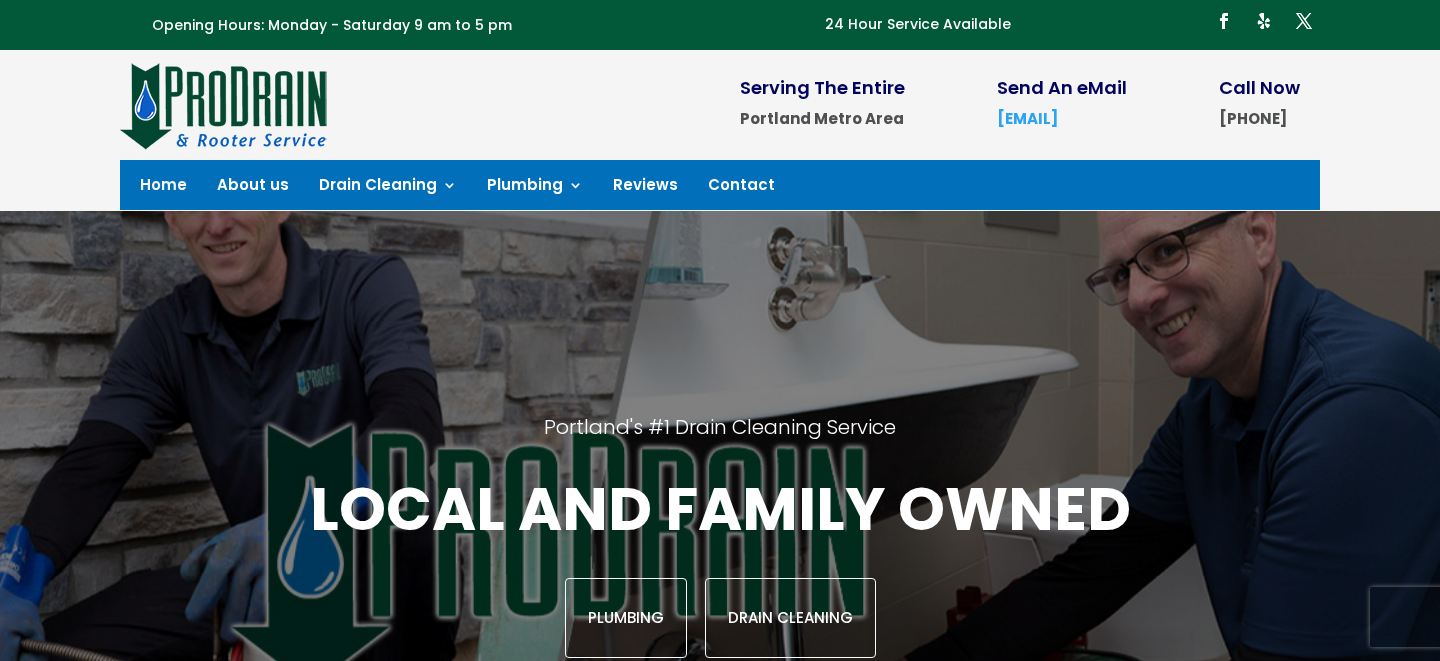 scroll, scrollTop: 0, scrollLeft: 0, axis: both 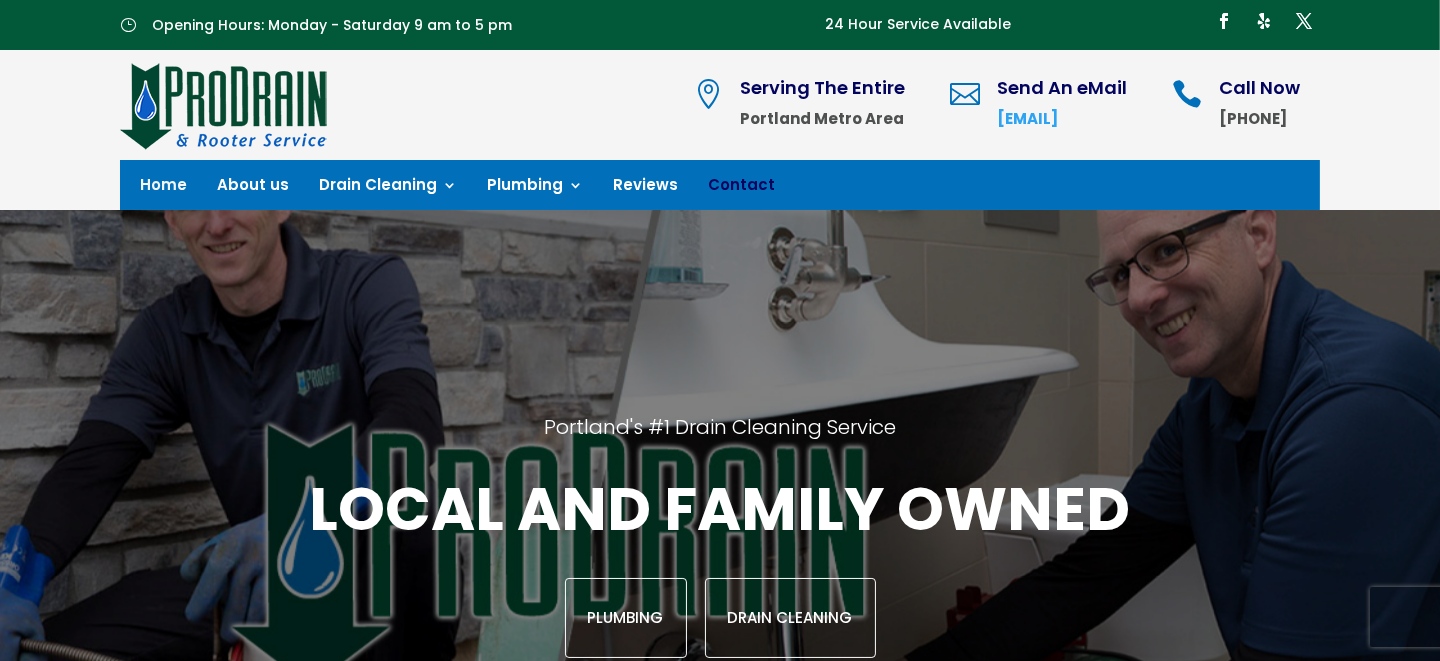 click on "Contact" at bounding box center [741, 189] 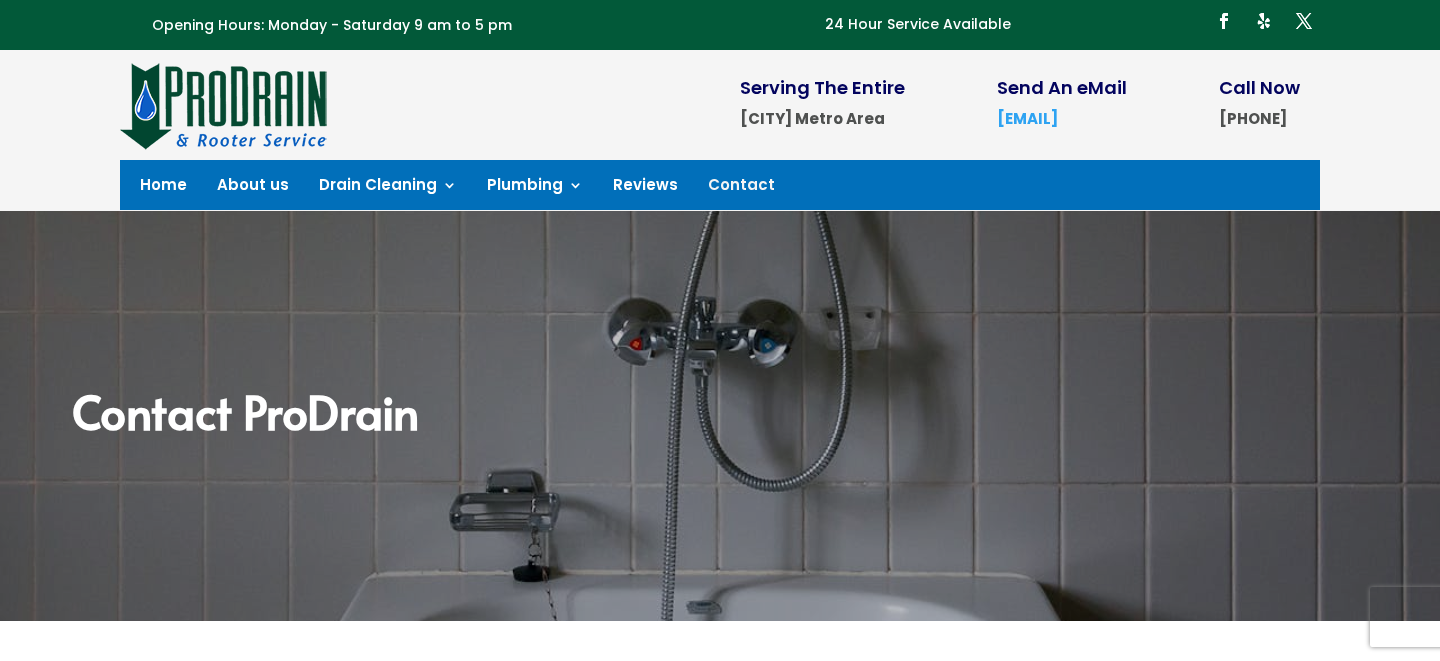 scroll, scrollTop: 0, scrollLeft: 0, axis: both 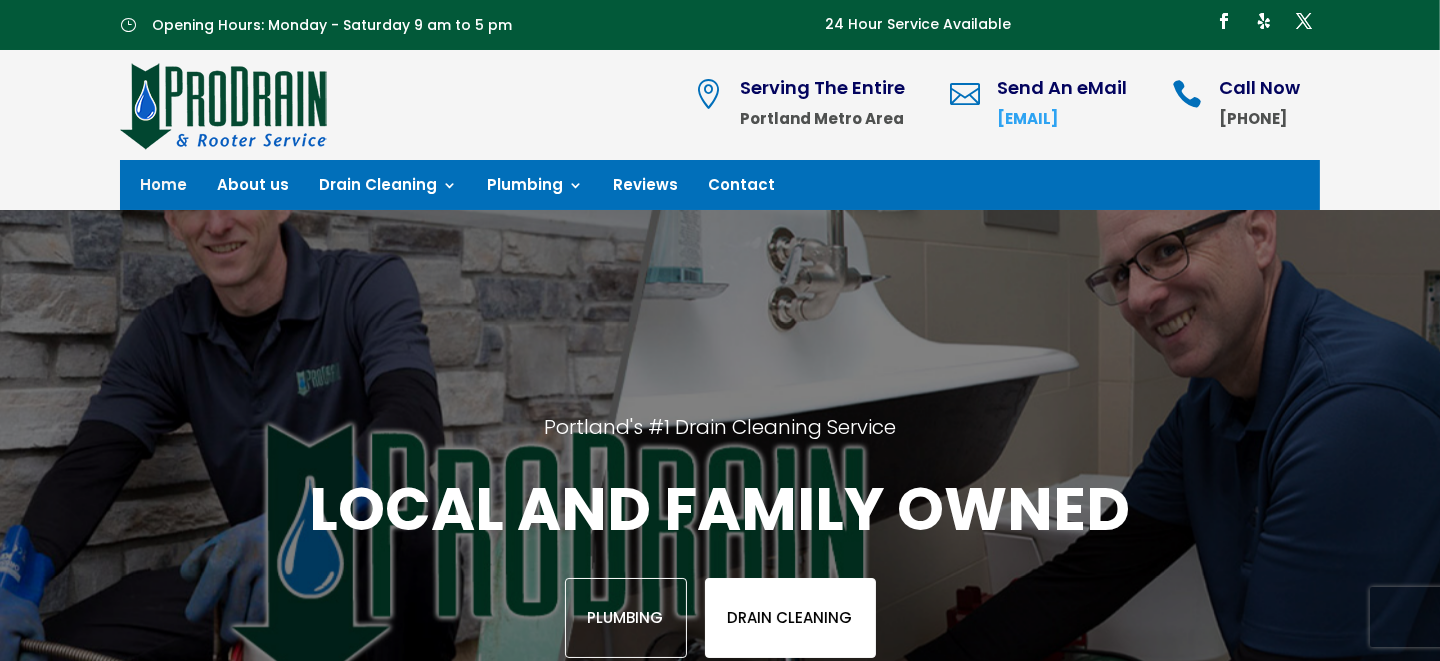click on "Drain Cleaning" at bounding box center (790, 618) 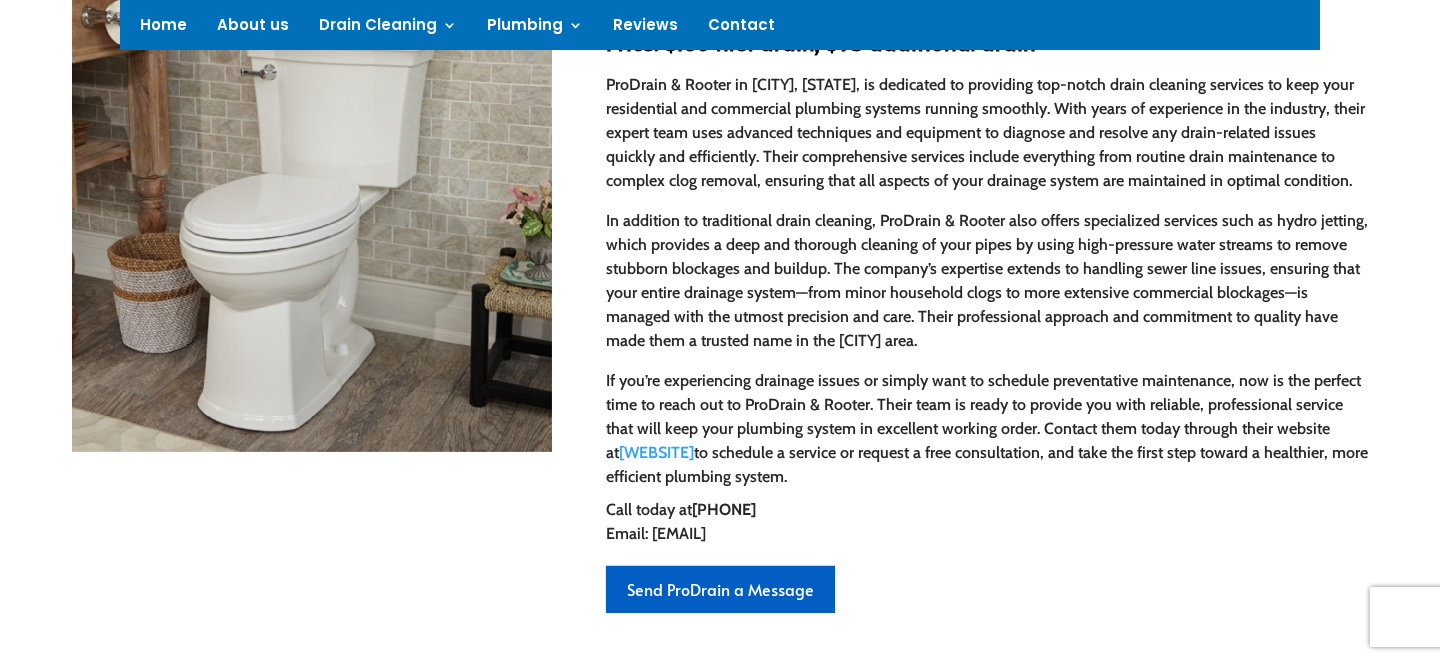 scroll, scrollTop: 999, scrollLeft: 0, axis: vertical 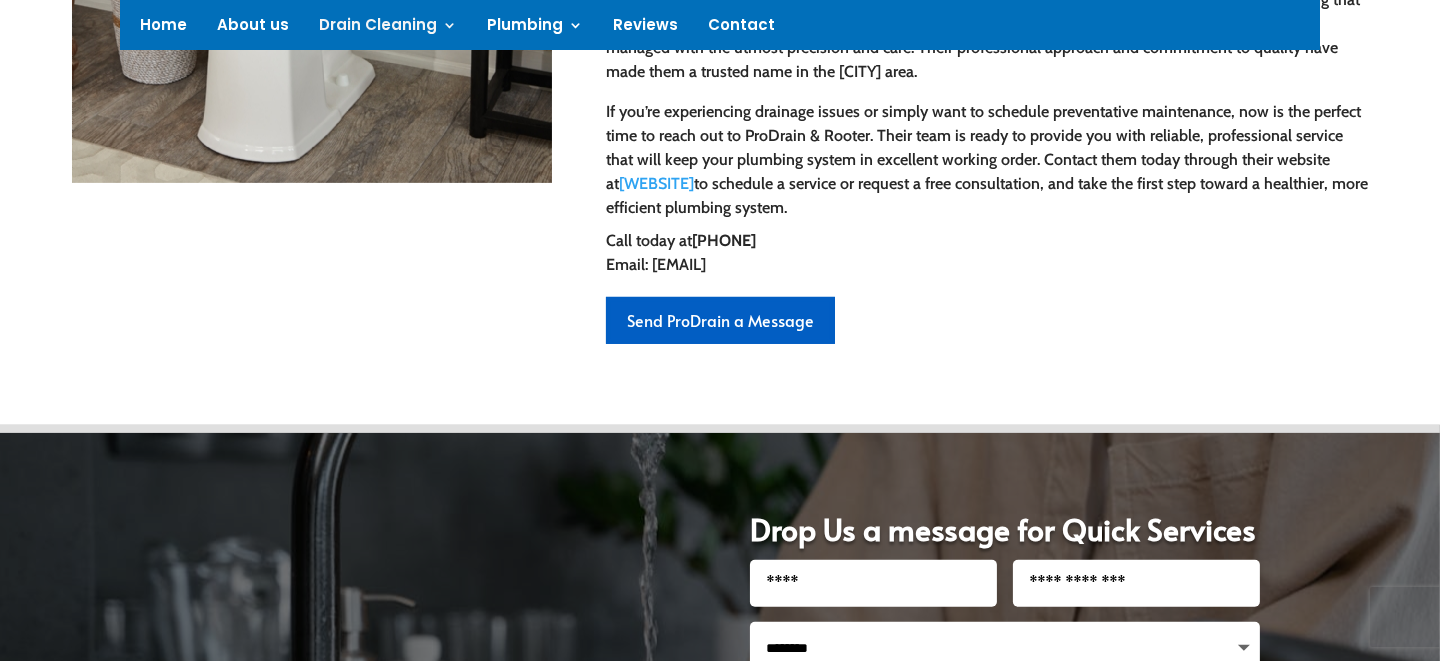 click on "Send ProDrain a Message" at bounding box center [720, 320] 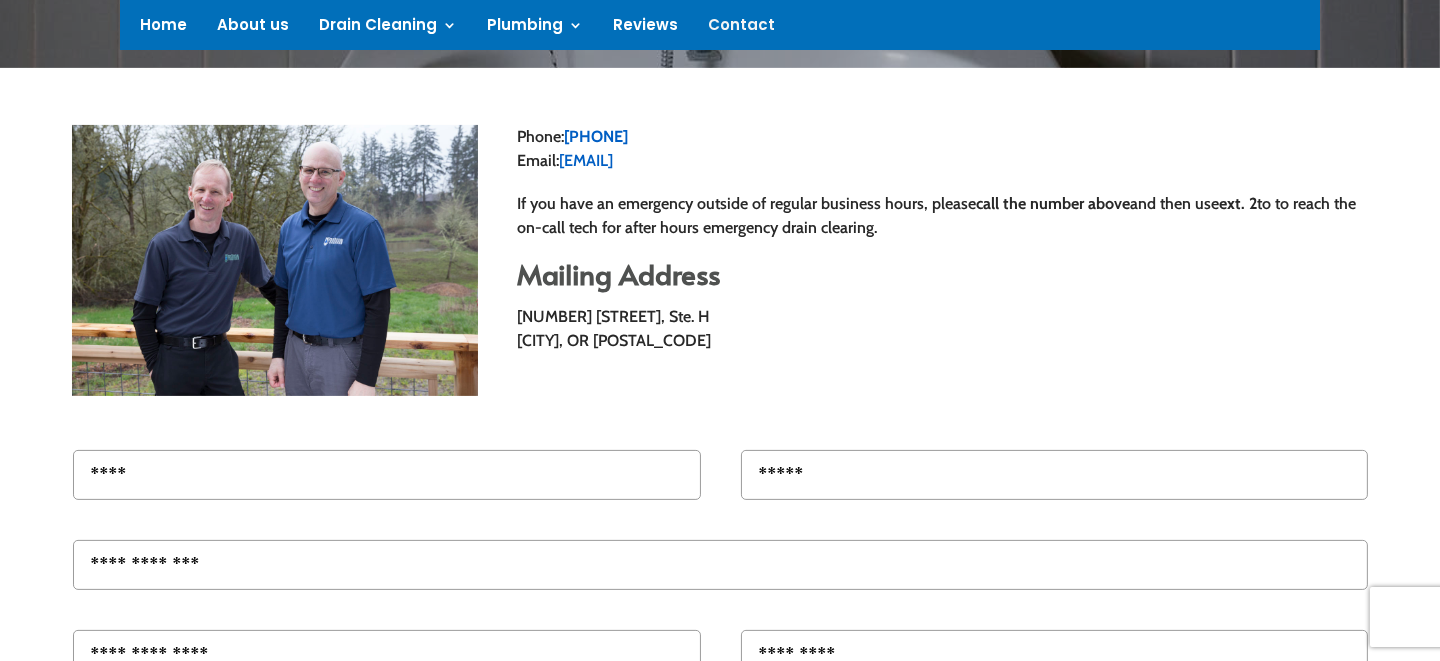 scroll, scrollTop: 700, scrollLeft: 0, axis: vertical 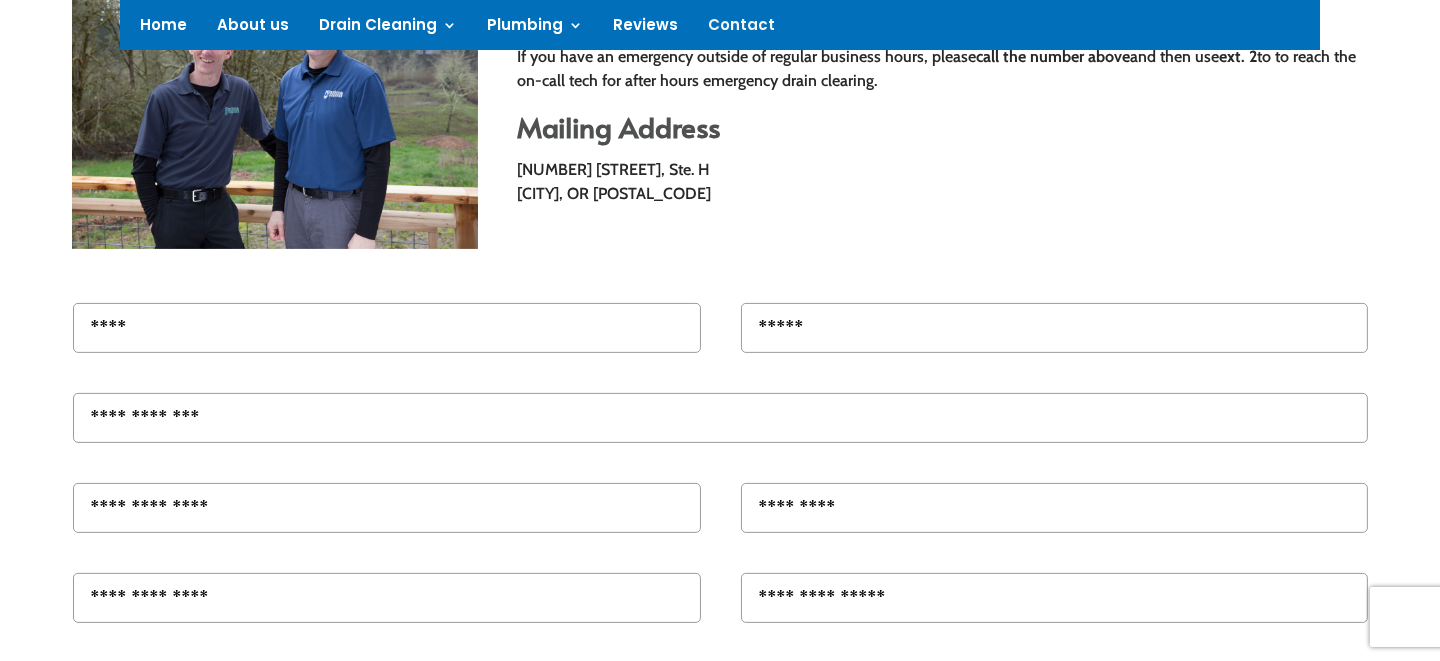 click on "Name" at bounding box center [386, 328] 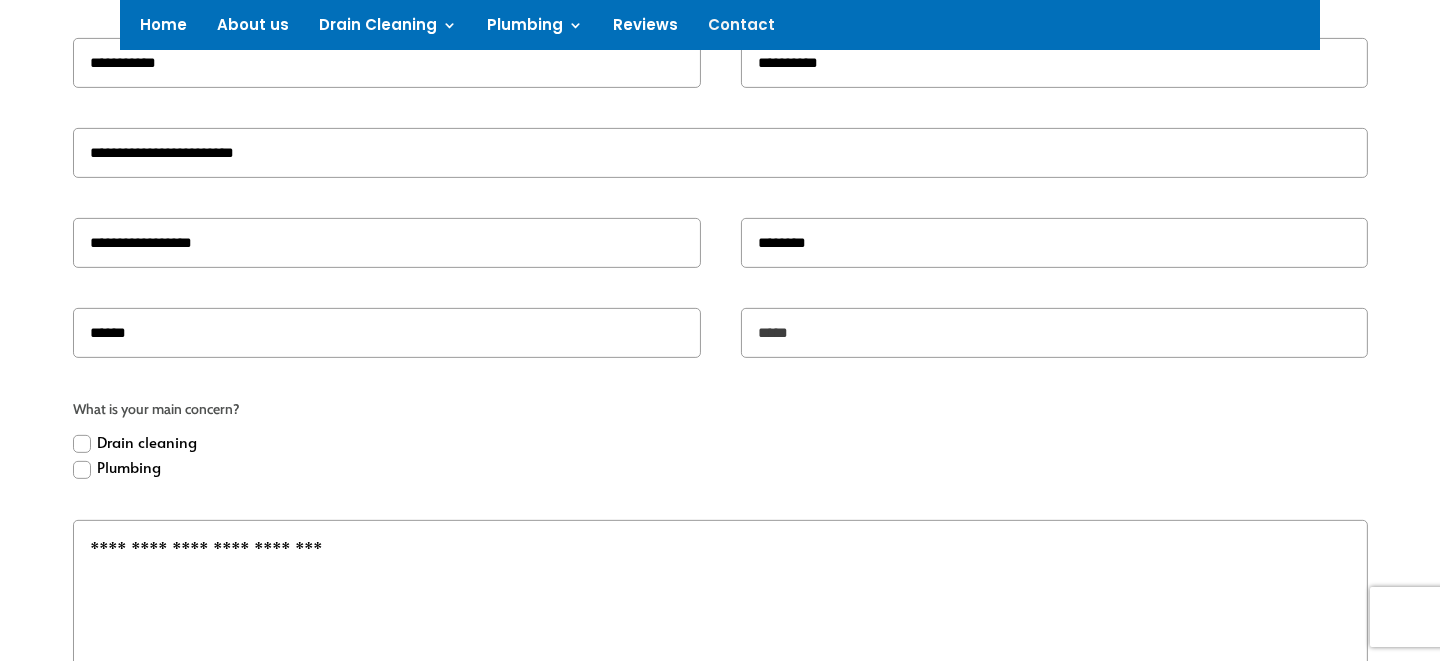 scroll, scrollTop: 999, scrollLeft: 0, axis: vertical 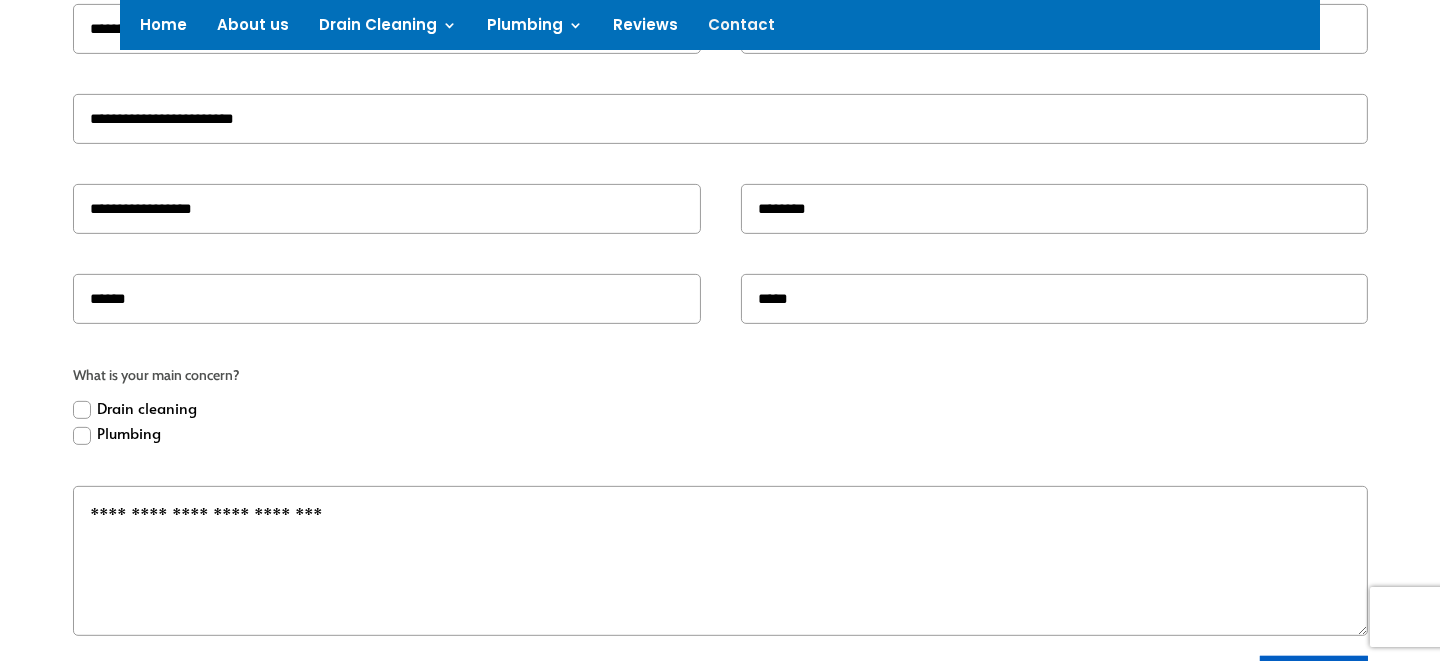 click at bounding box center [82, 410] 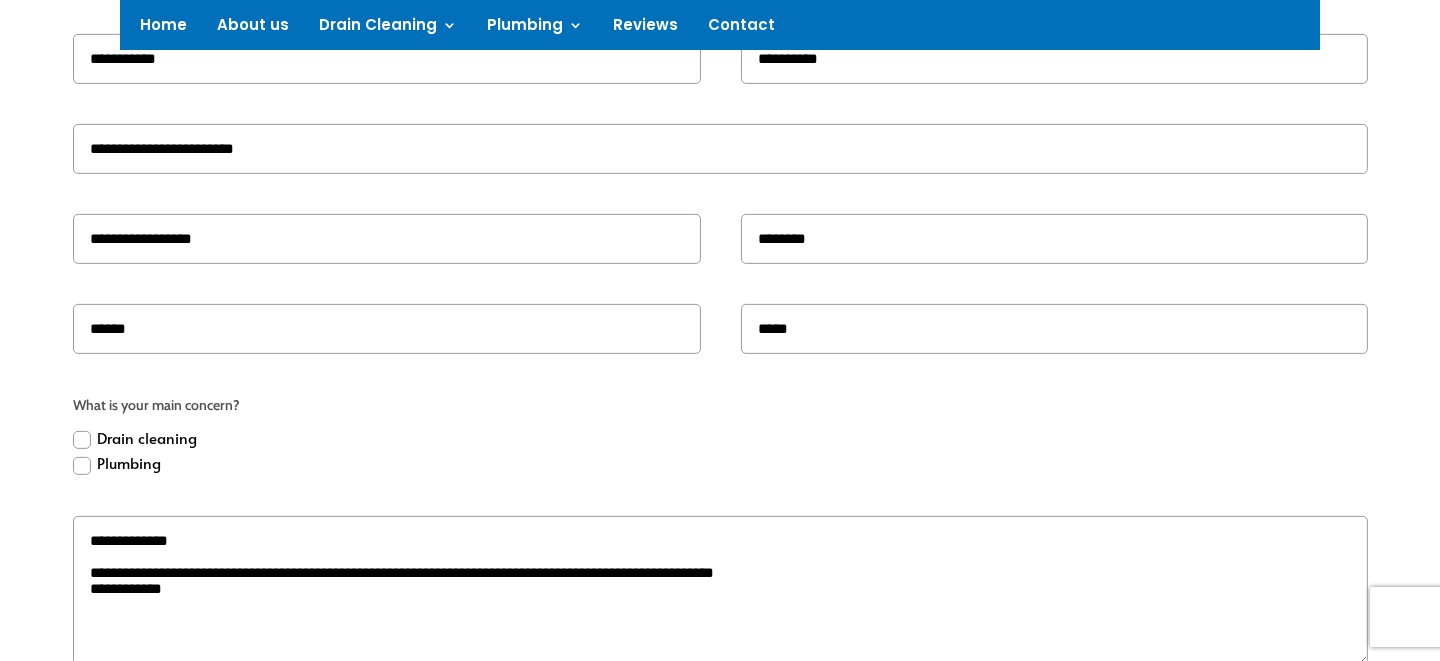 scroll, scrollTop: 1200, scrollLeft: 0, axis: vertical 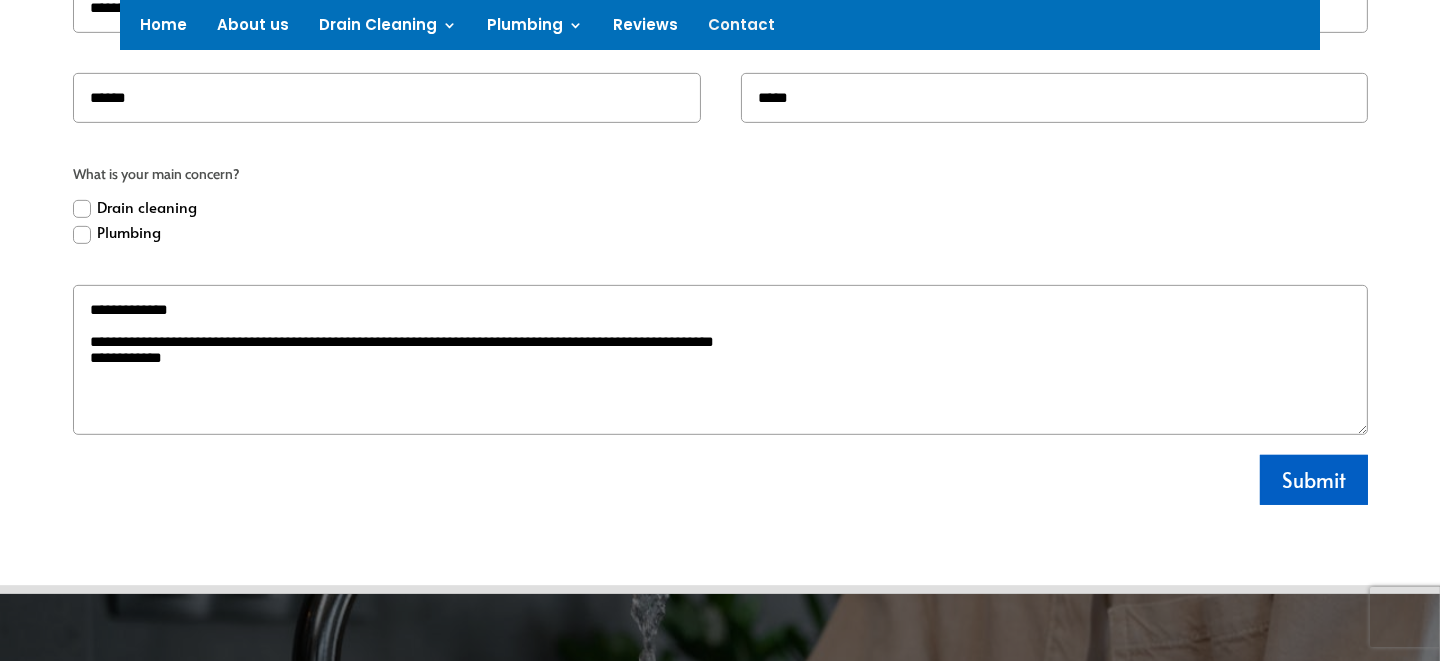type on "**********" 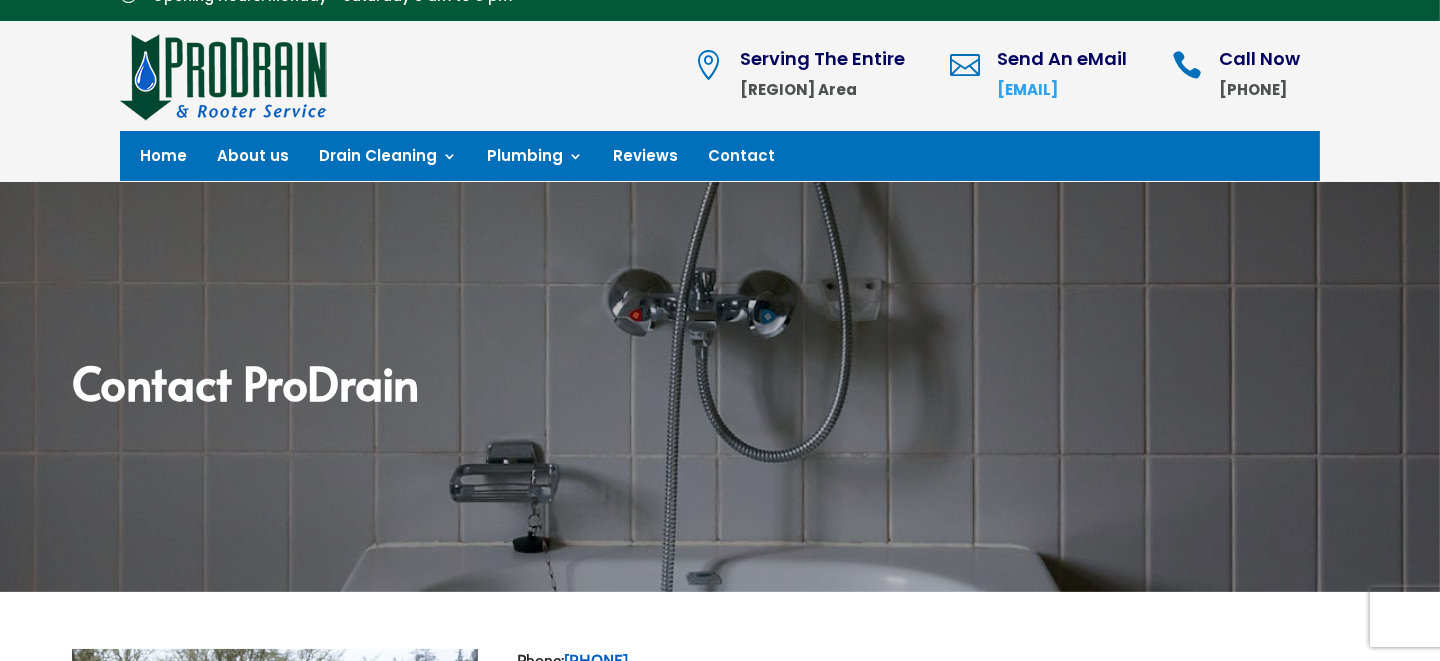 scroll, scrollTop: 0, scrollLeft: 0, axis: both 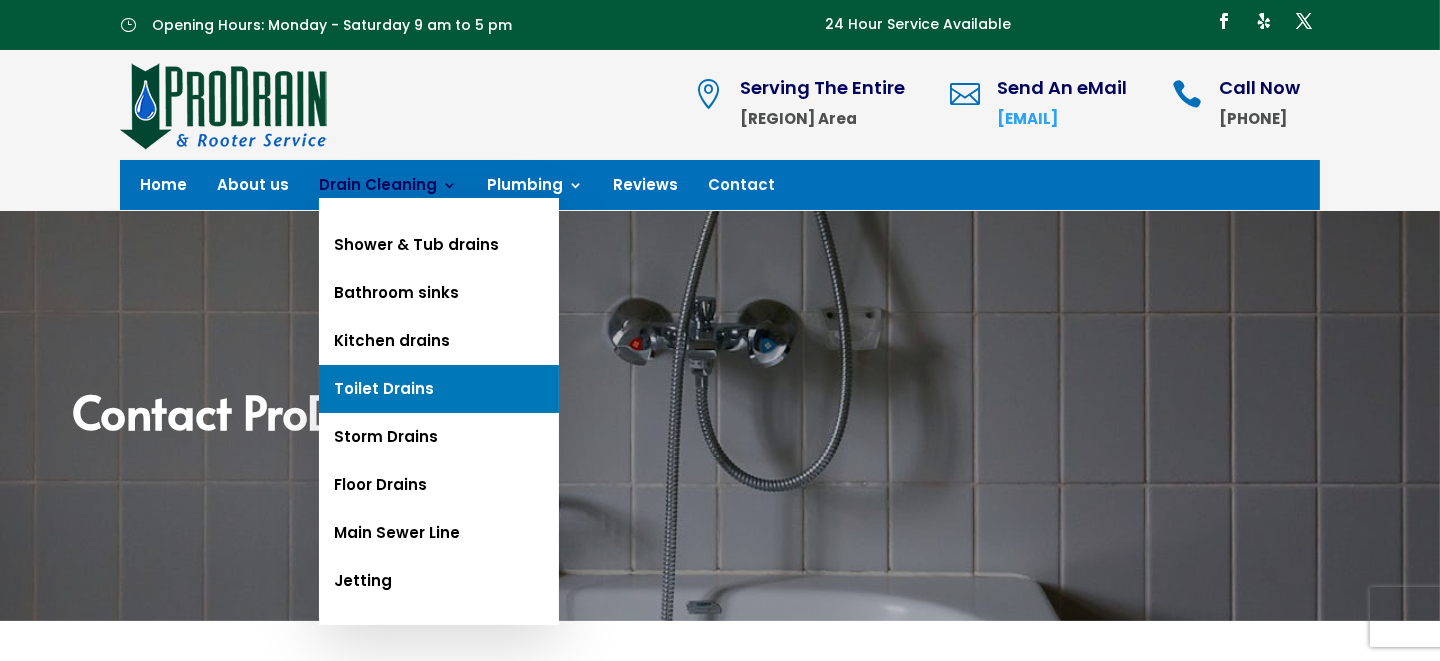 click on "Toilet Drains" at bounding box center [439, 389] 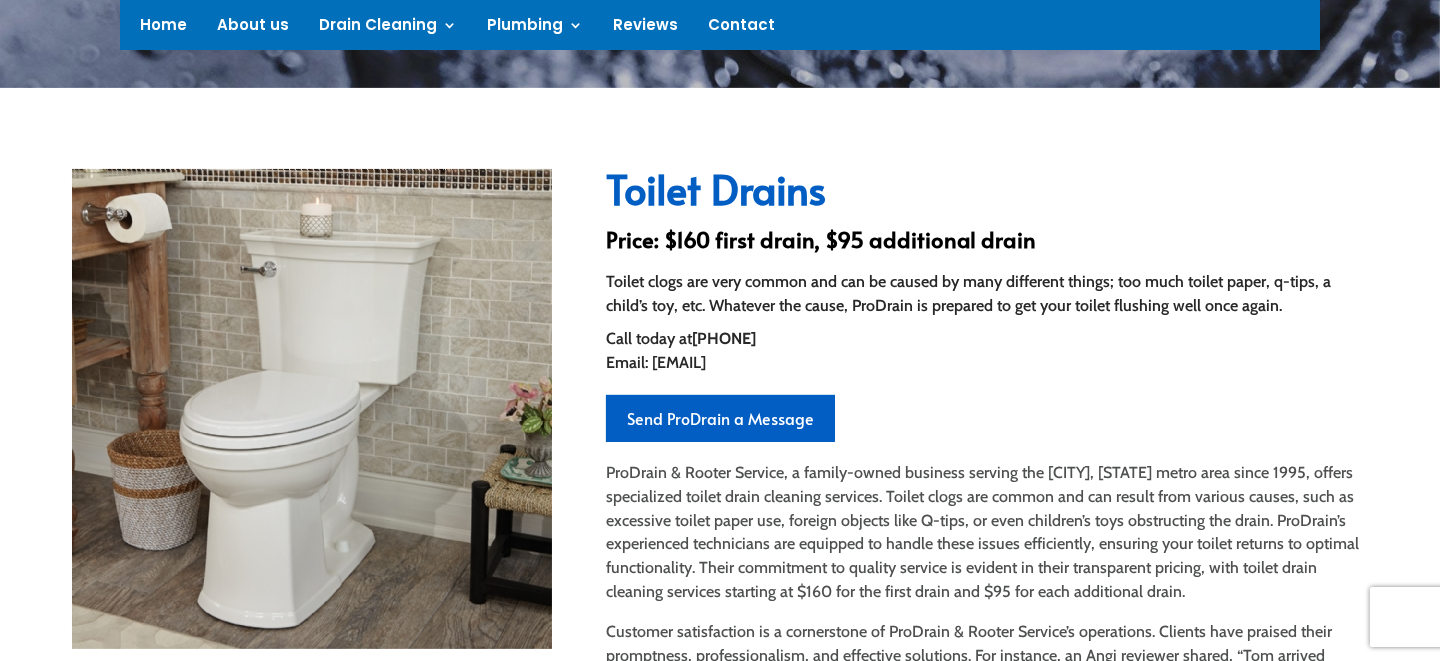 scroll, scrollTop: 499, scrollLeft: 0, axis: vertical 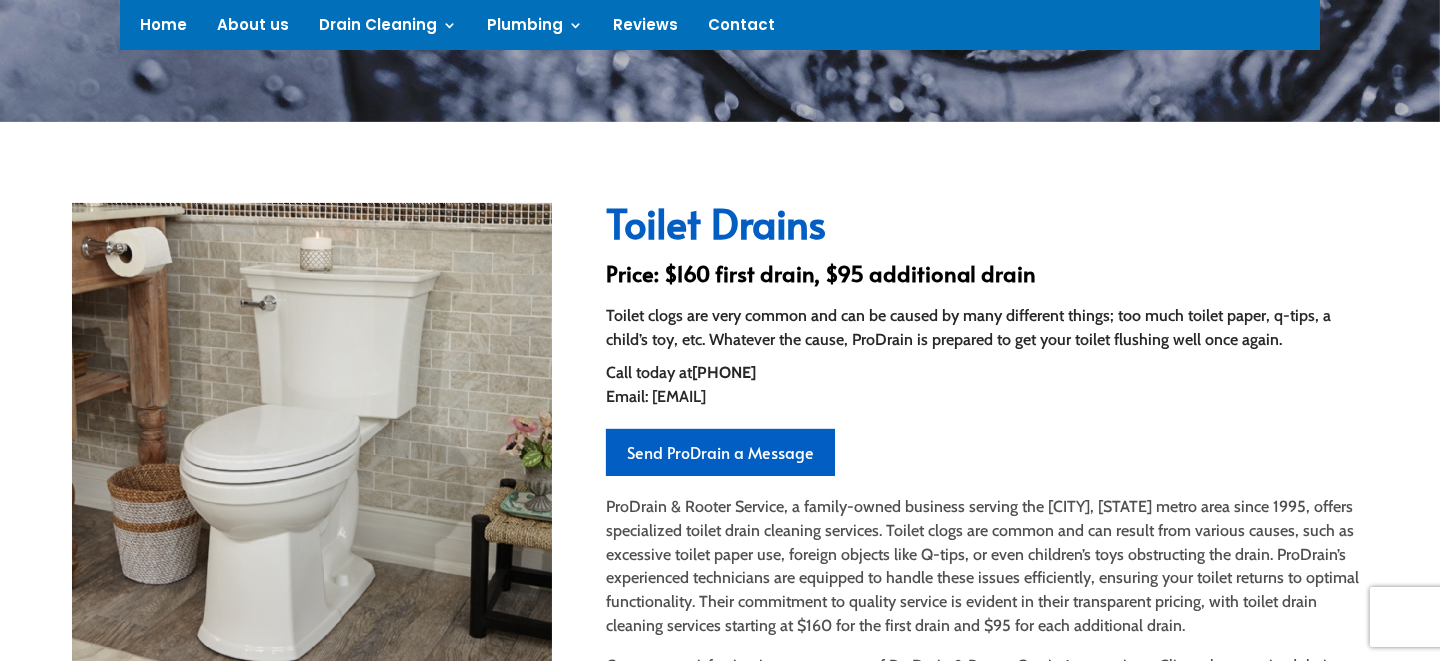 click on "Send ProDrain a Message" at bounding box center (720, 452) 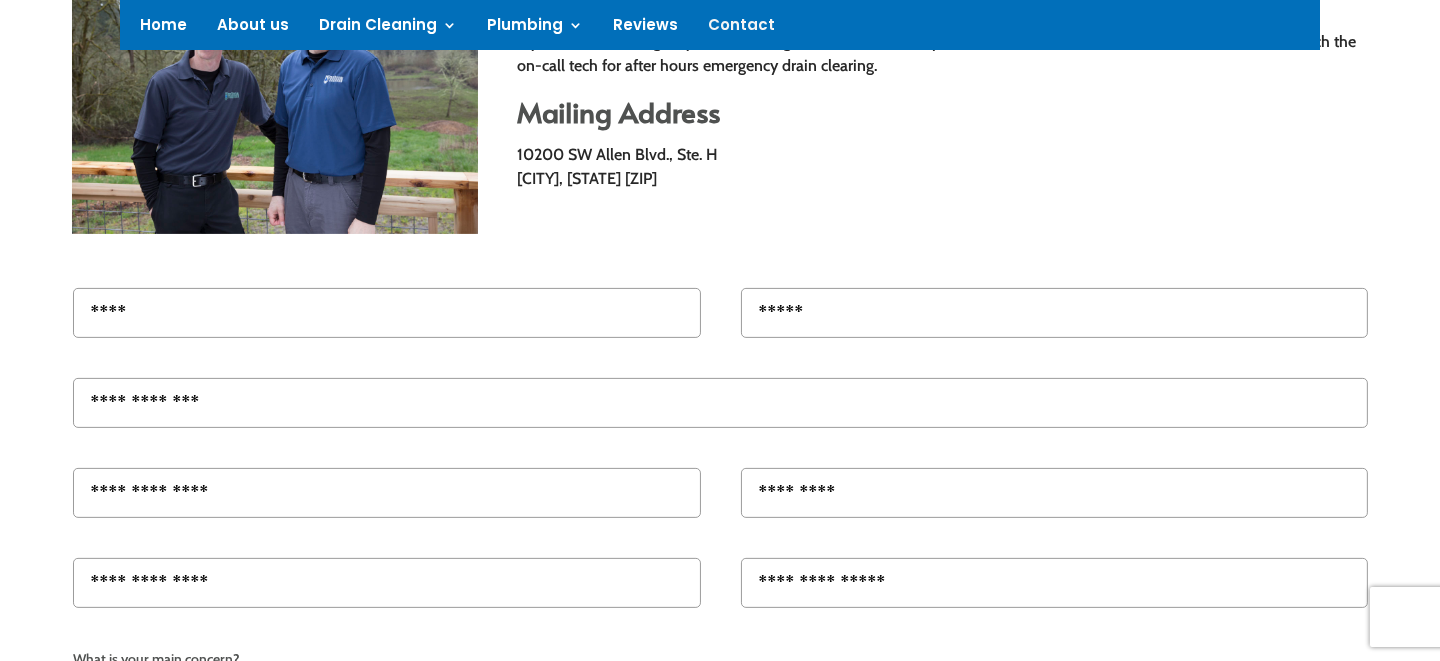 scroll, scrollTop: 799, scrollLeft: 0, axis: vertical 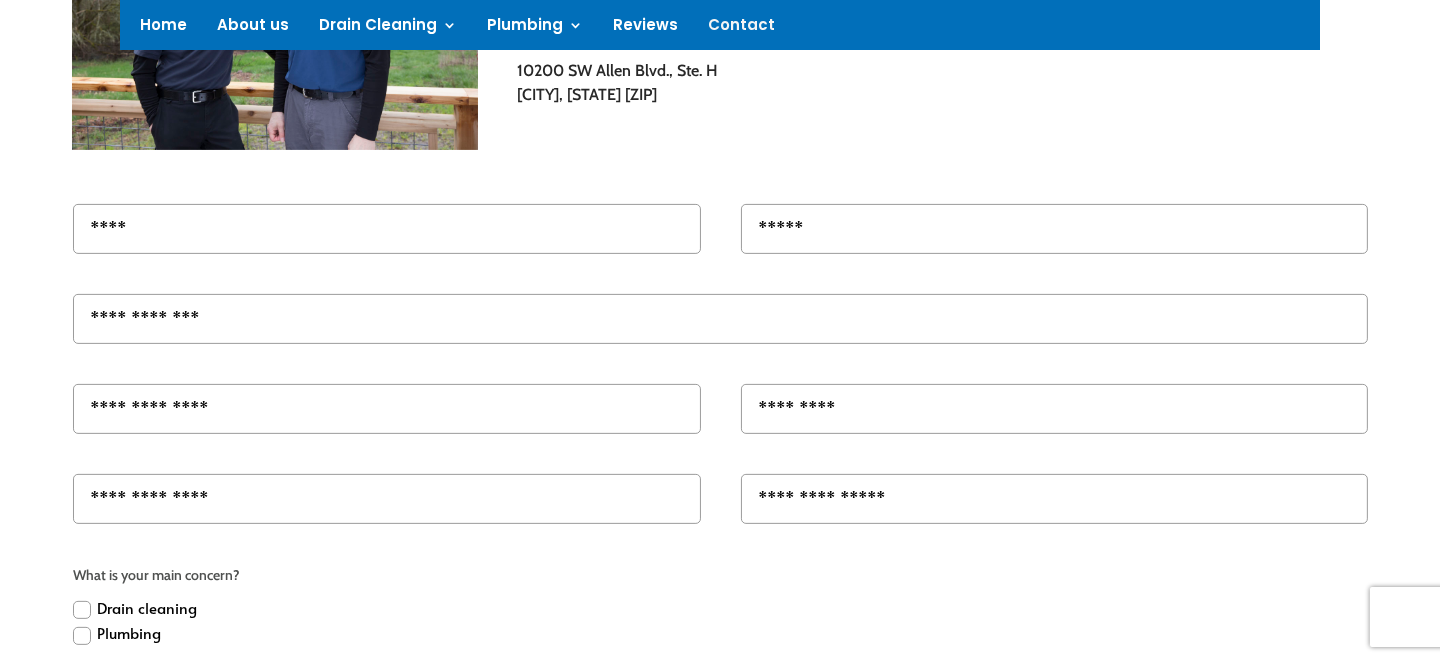 click on "Name" at bounding box center (386, 229) 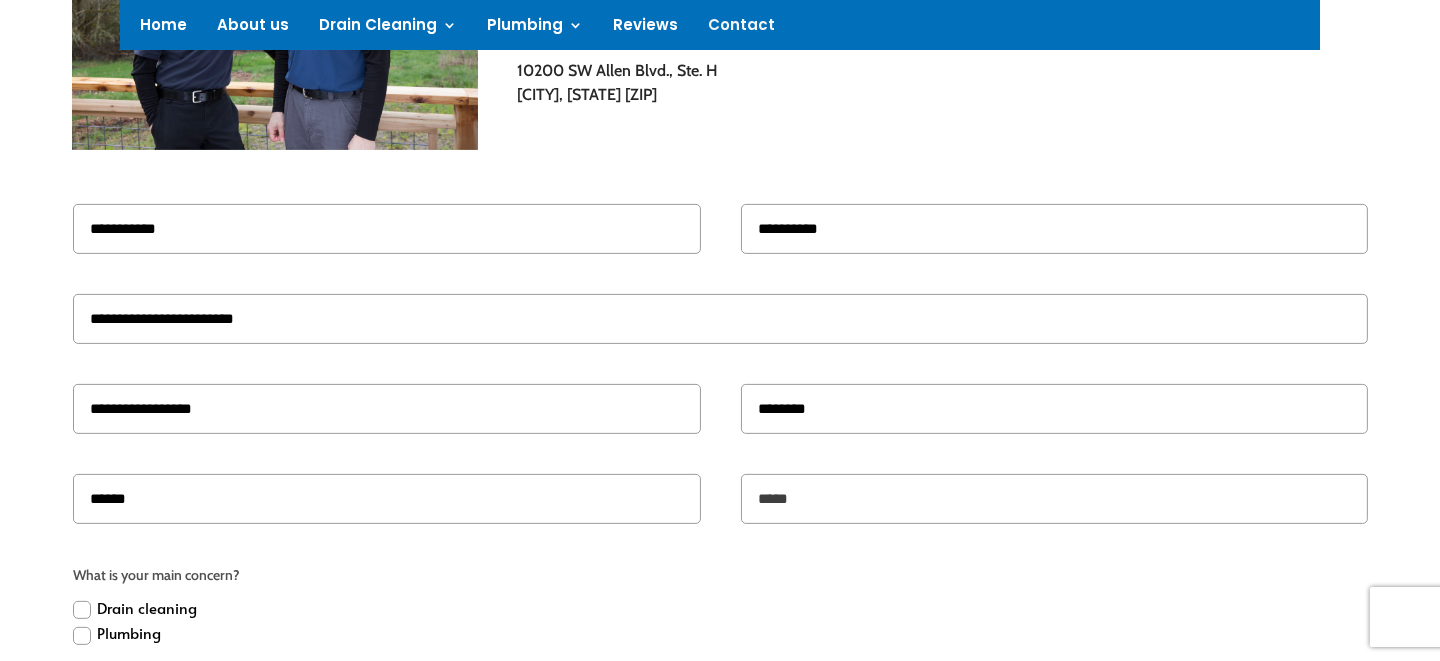 scroll, scrollTop: 1200, scrollLeft: 0, axis: vertical 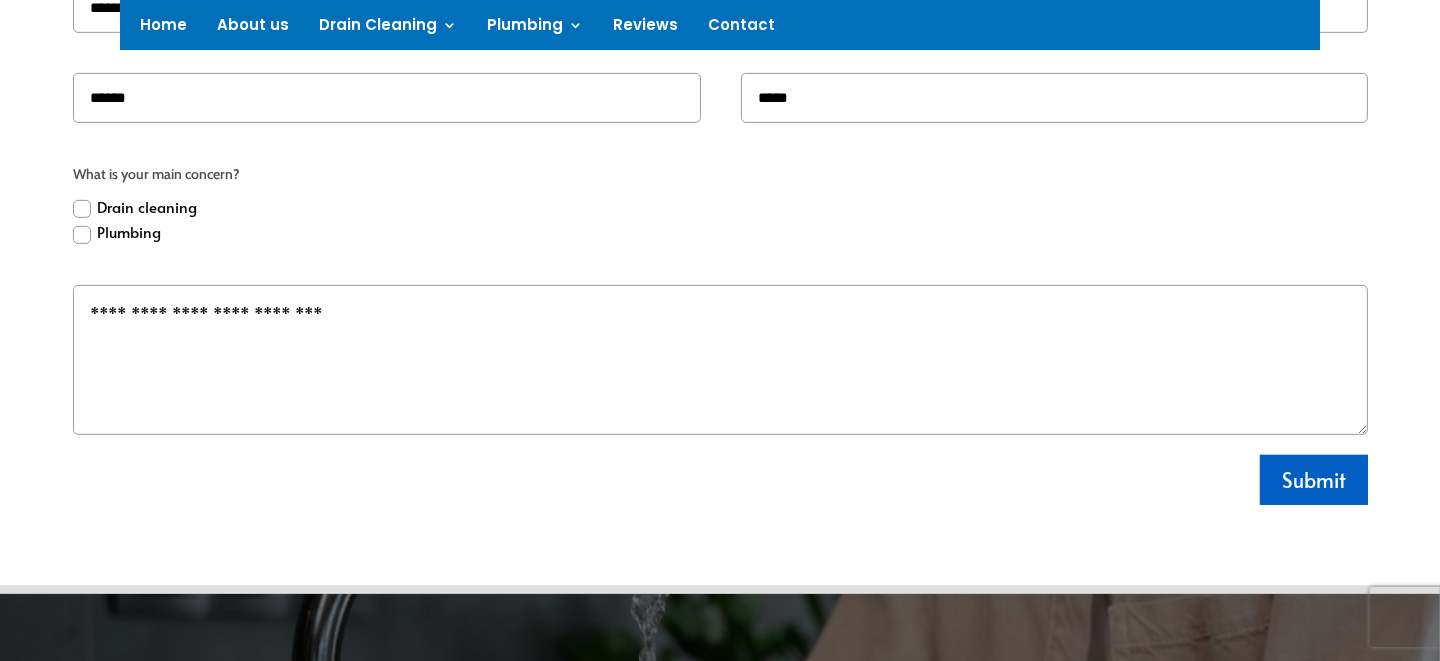 click at bounding box center [82, 209] 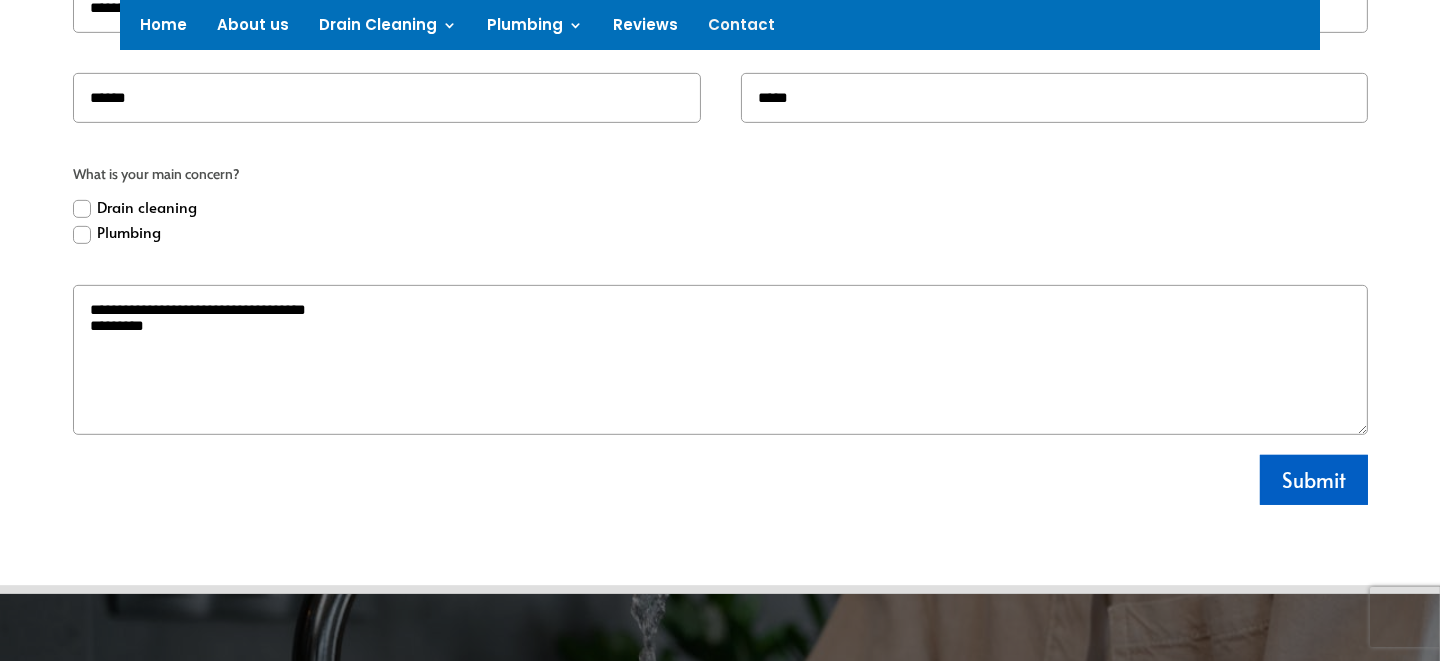 type on "**********" 